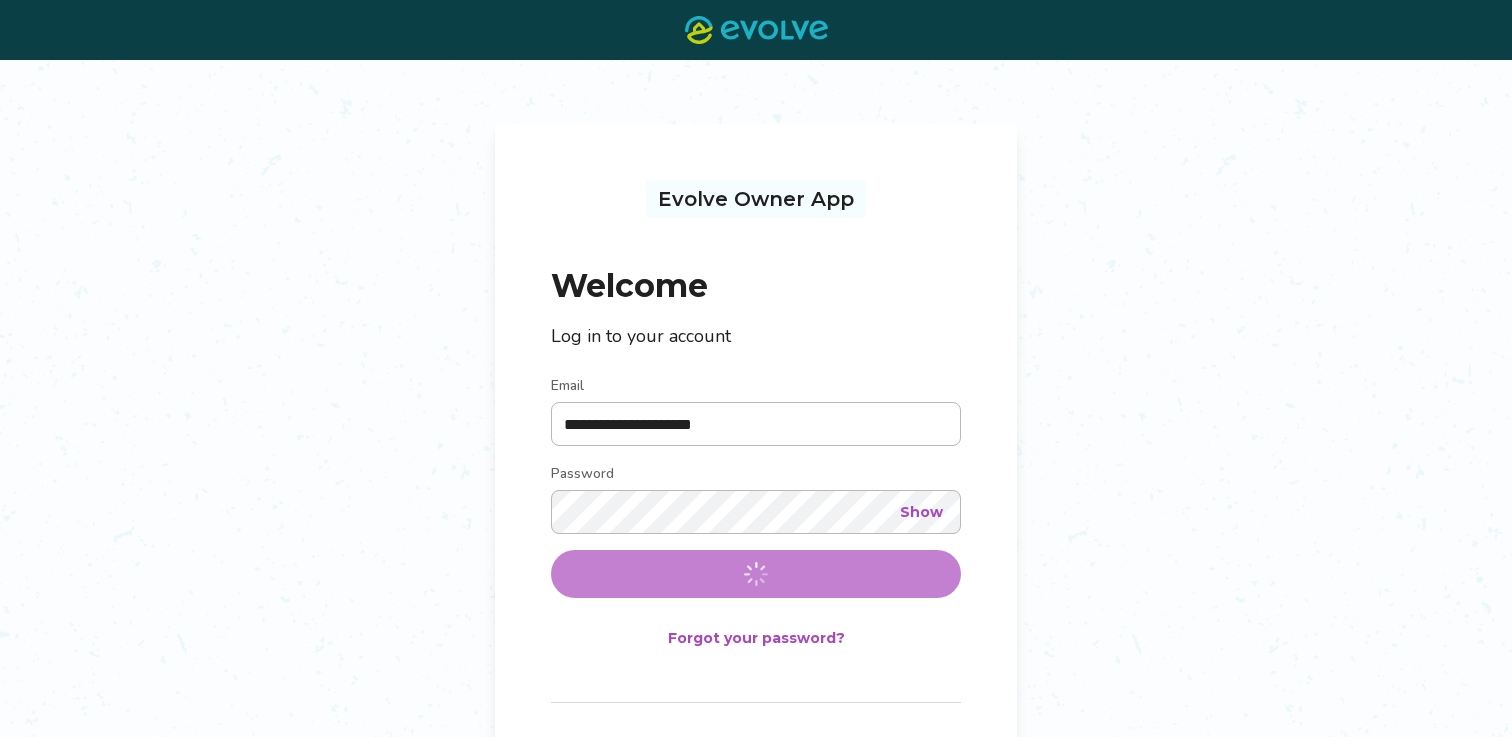 scroll, scrollTop: 0, scrollLeft: 0, axis: both 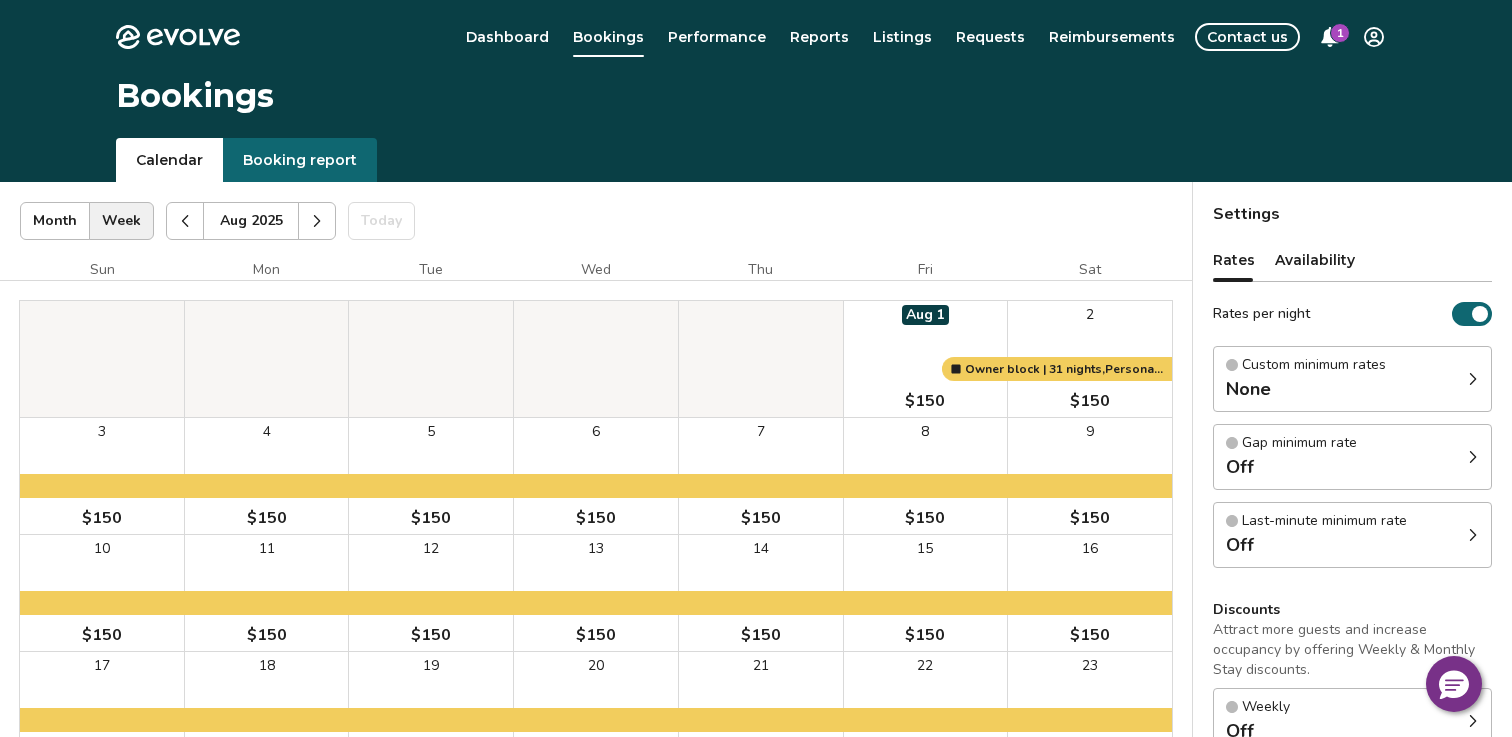 click on "Reports" at bounding box center [819, 37] 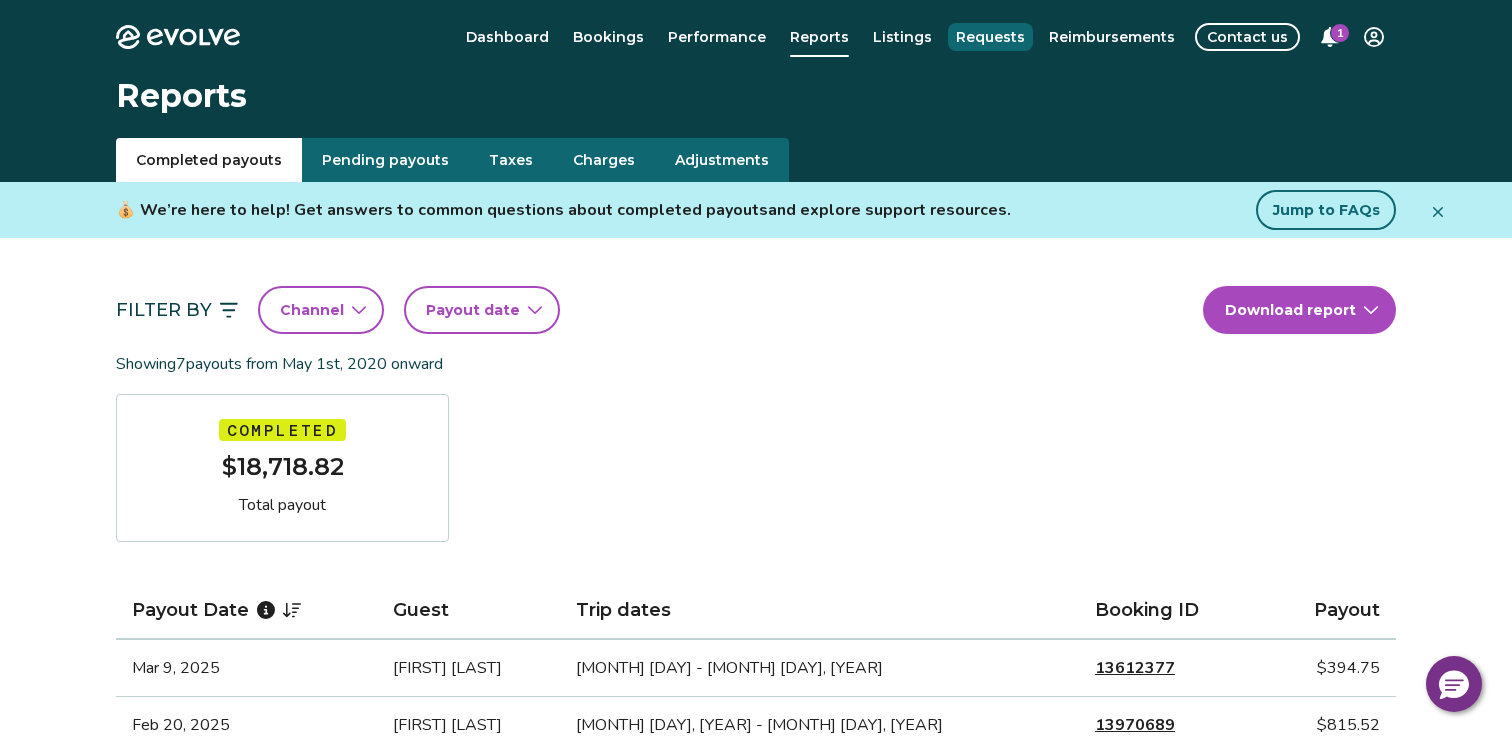 click on "Requests" at bounding box center (990, 37) 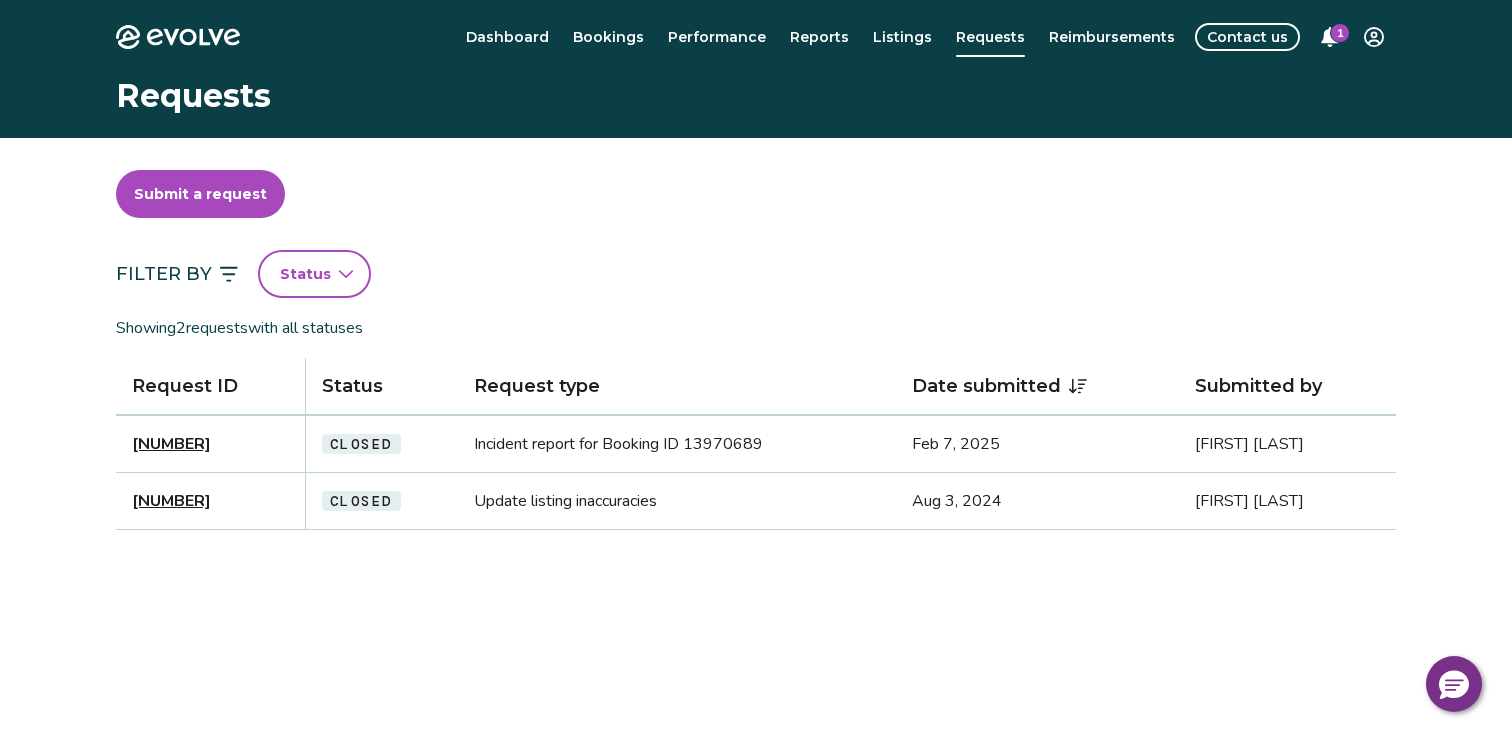 click on "Submit a request" at bounding box center (200, 194) 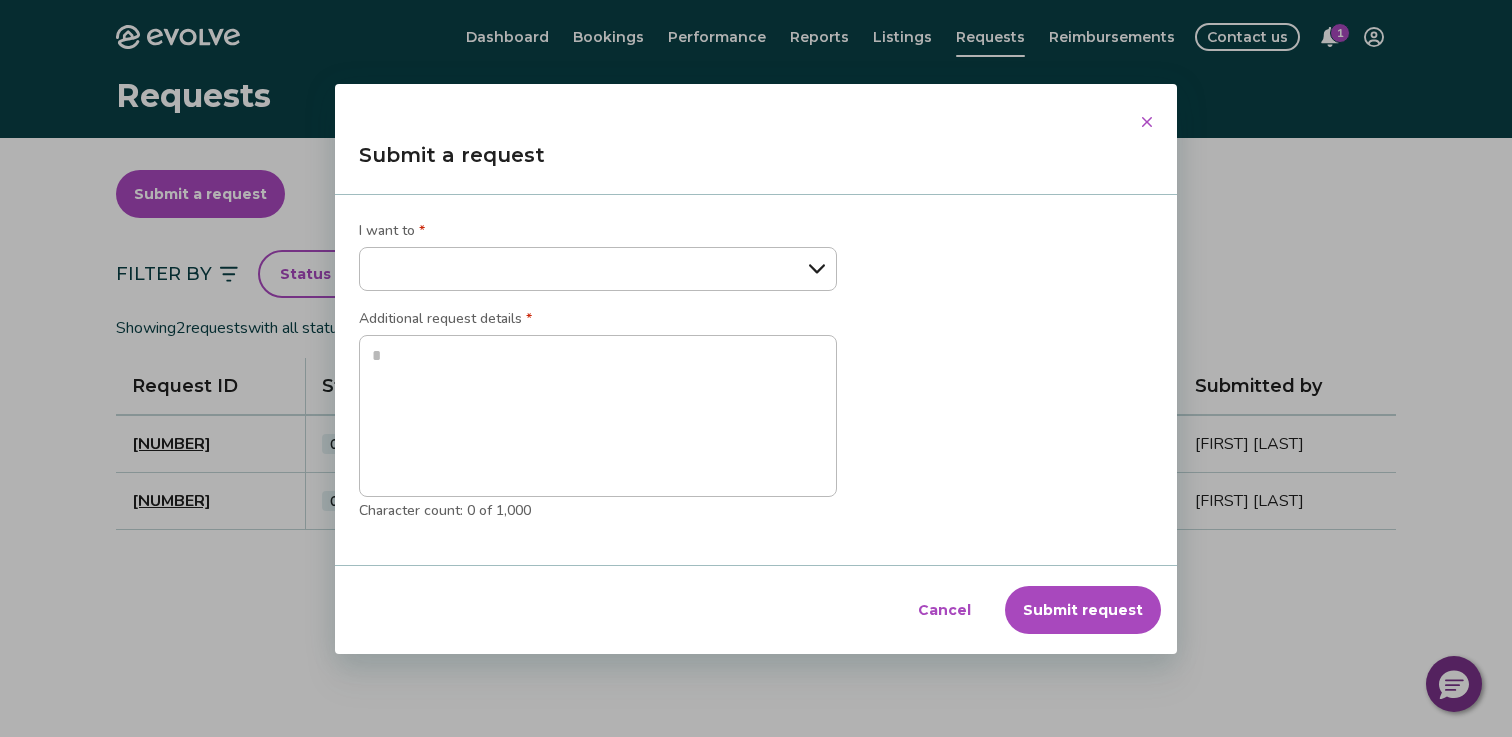 click on "**********" at bounding box center (598, 269) 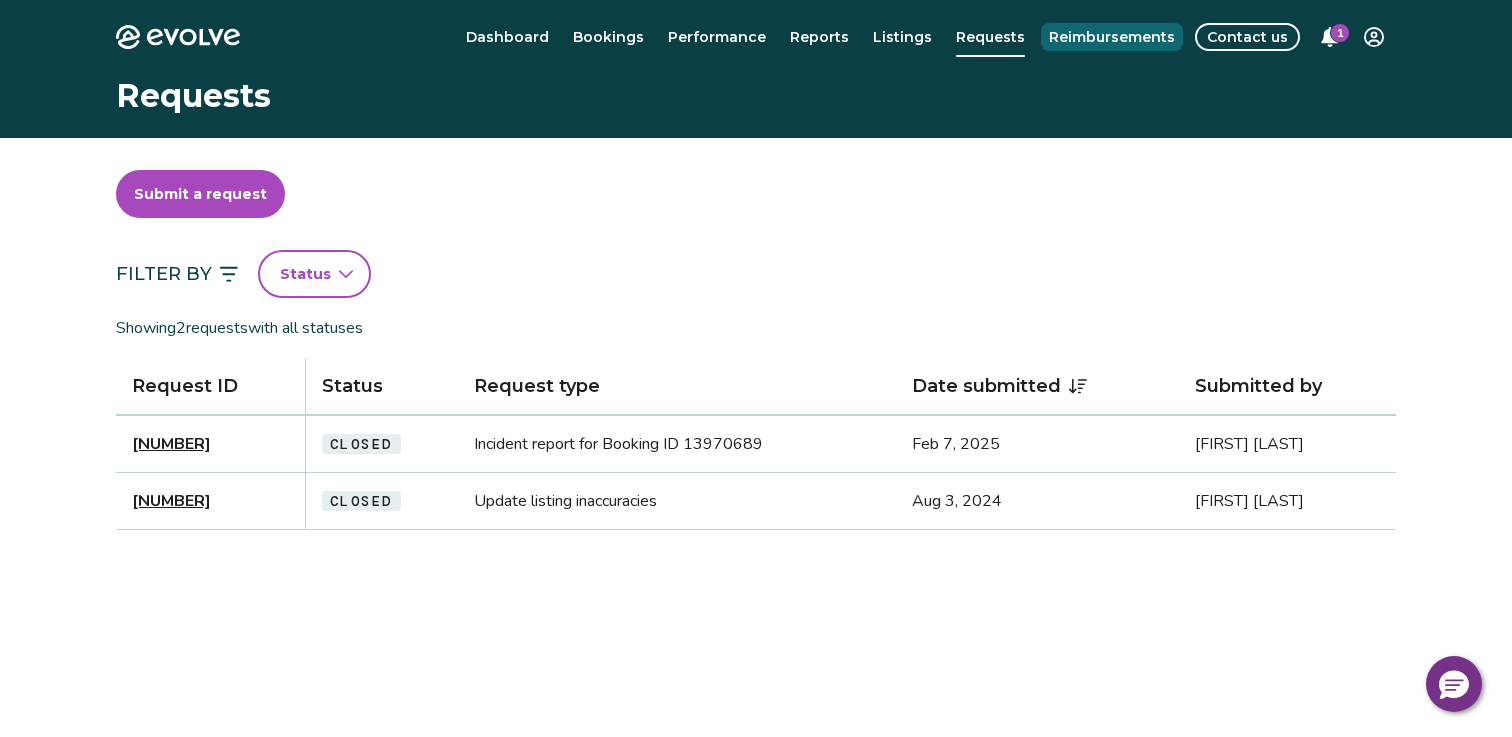 click on "Reimbursements" at bounding box center (1112, 37) 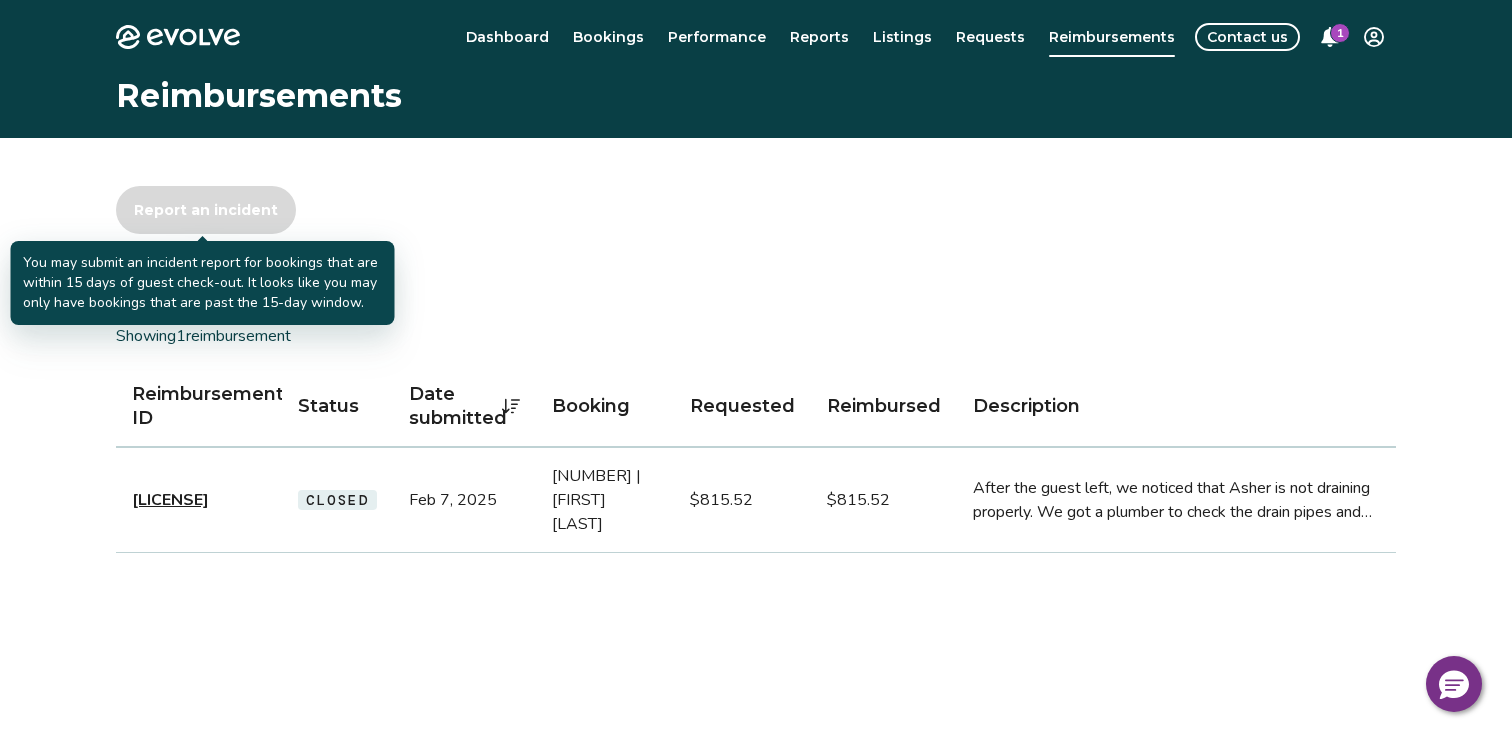 click on "Report an incident" at bounding box center [206, 210] 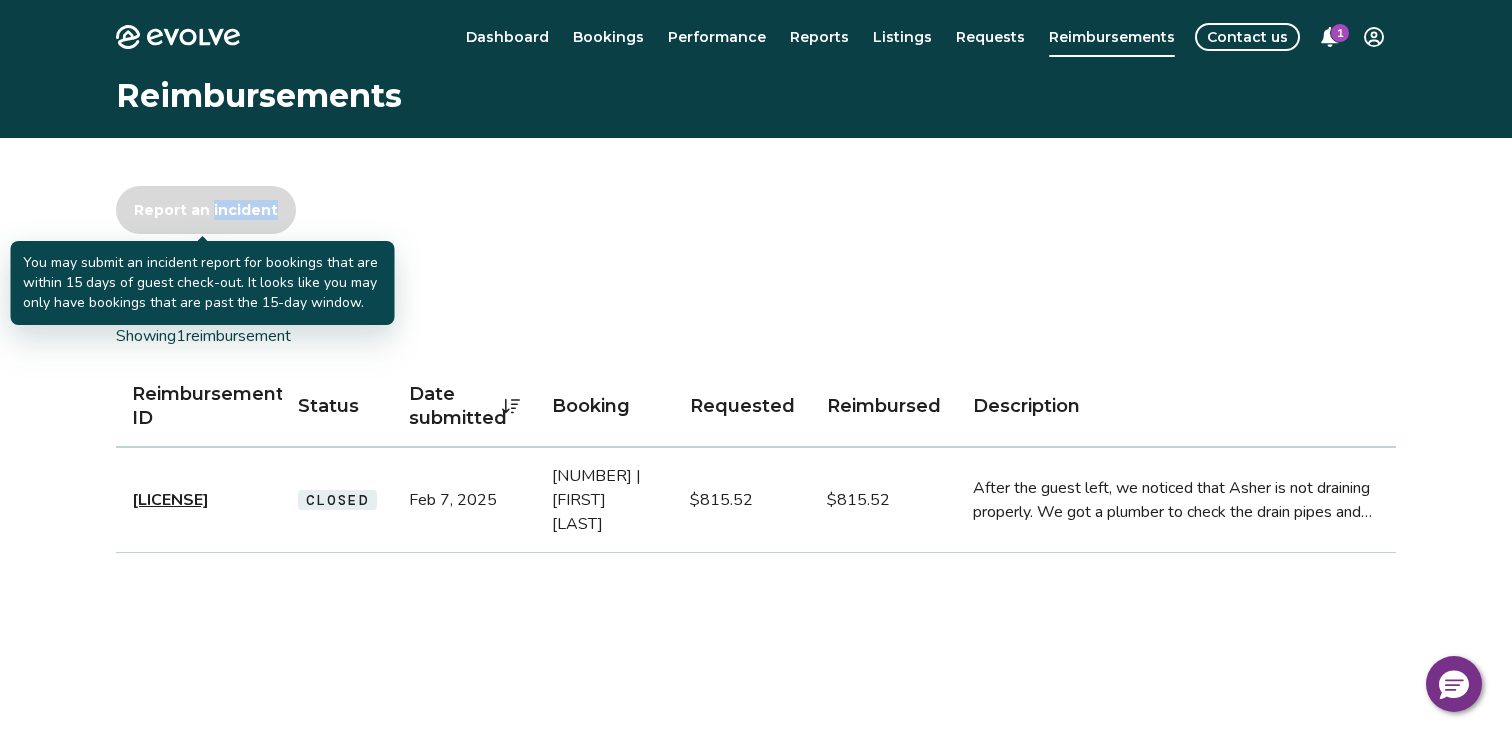 click on "Report an incident" at bounding box center [206, 210] 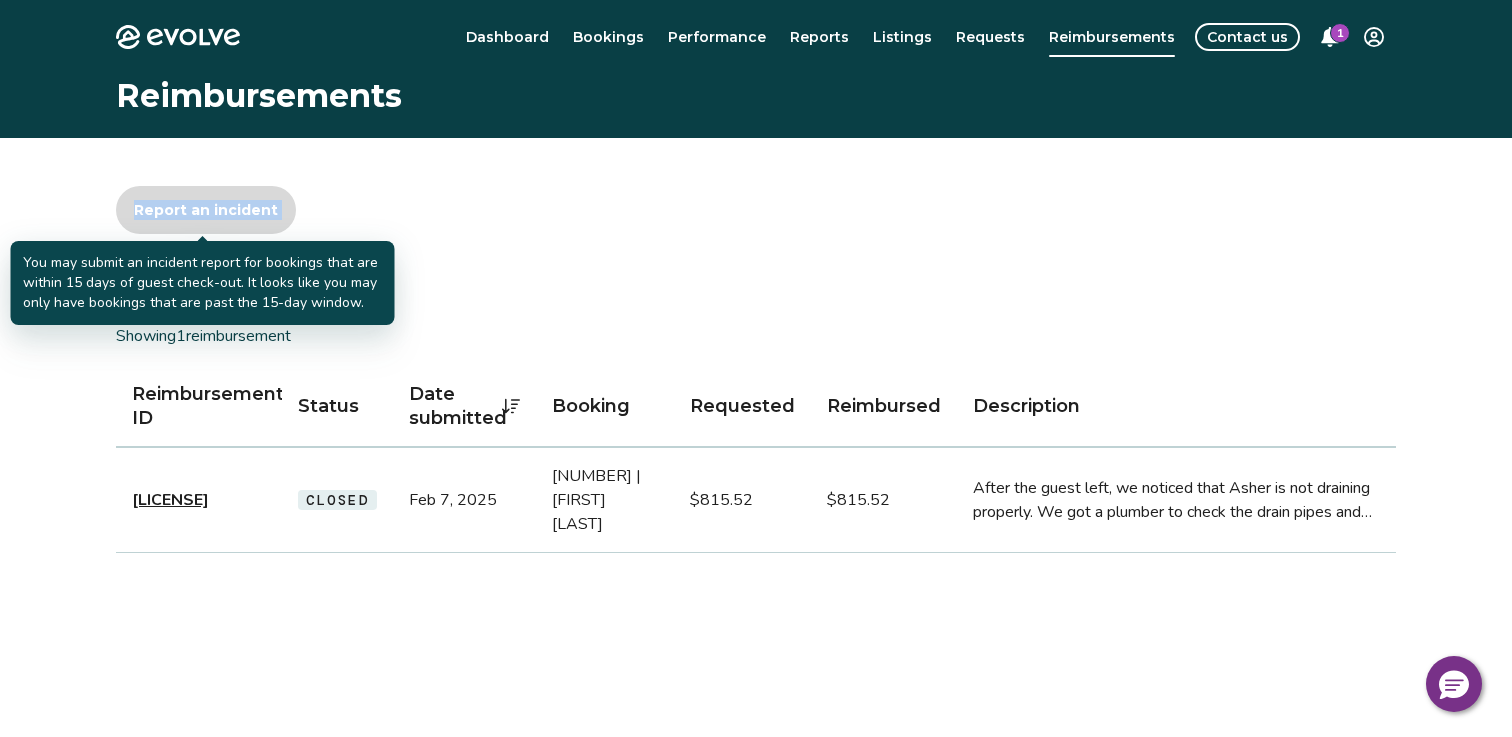 click on "Report an incident" at bounding box center (206, 210) 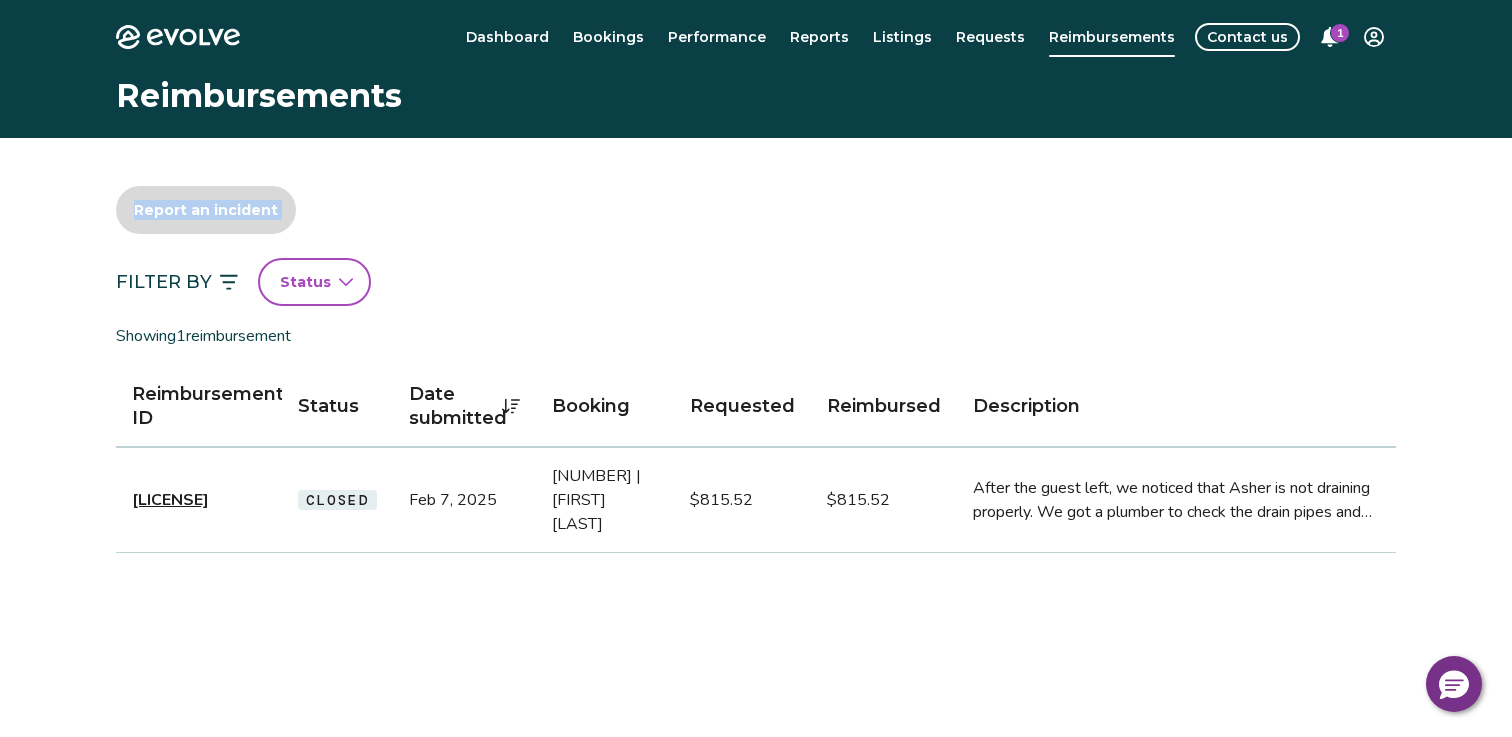 click on "Report an incident" at bounding box center (756, 222) 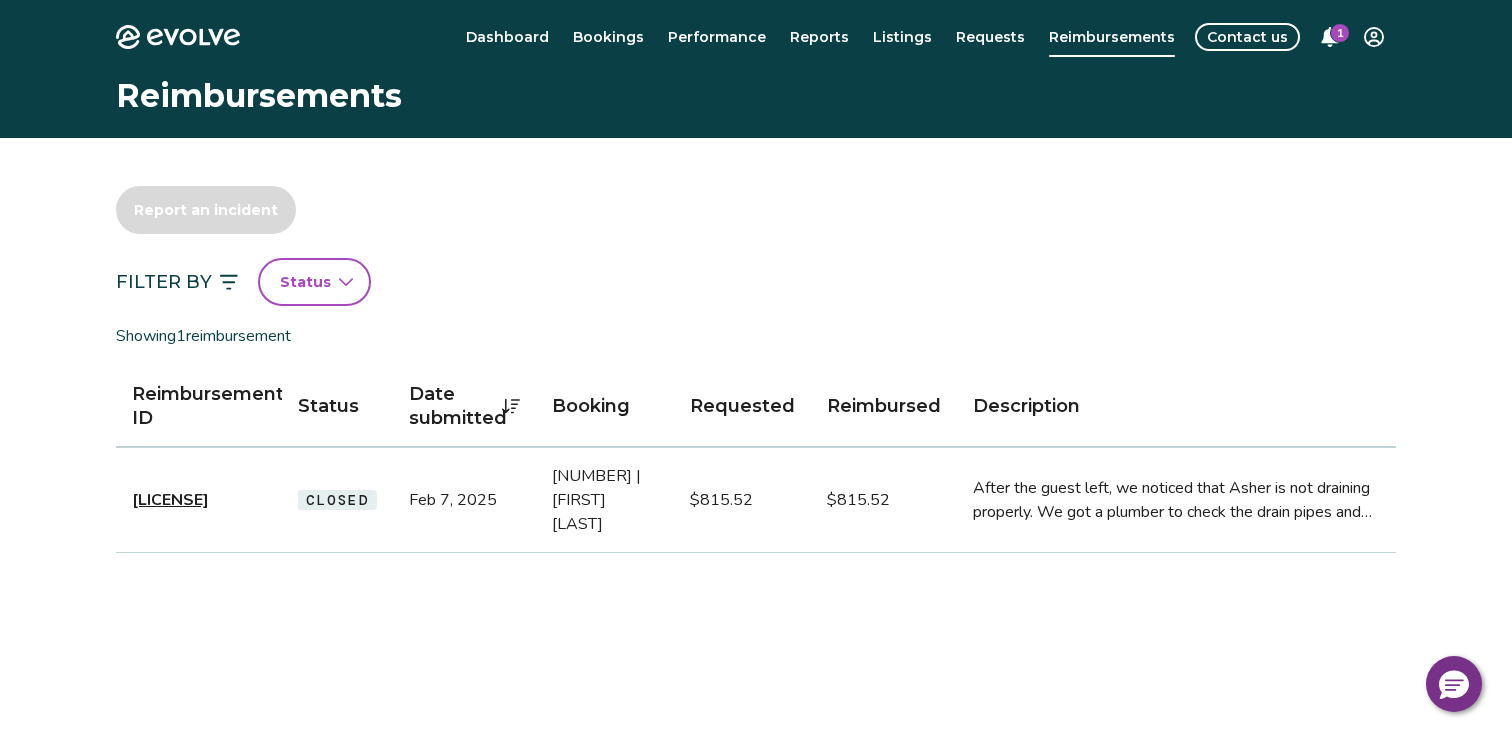 click on "Report an incident Filter By Status Showing 1 reimbursement Reimbursement ID Status Date submitted Booking Requested Reimbursed Description [LICENSE] Closed [MONTH] [DAY], [YEAR] [NUMBER] | [FIRST] [LAST] [PRICE] [PRICE] After the guest left, we noticed that Asher is not draining properly. We got a plumber to check the drain pipes and appliance repair come take a look. Drain pump will be replaced for repairs, which will happen next week." at bounding box center (756, 393) 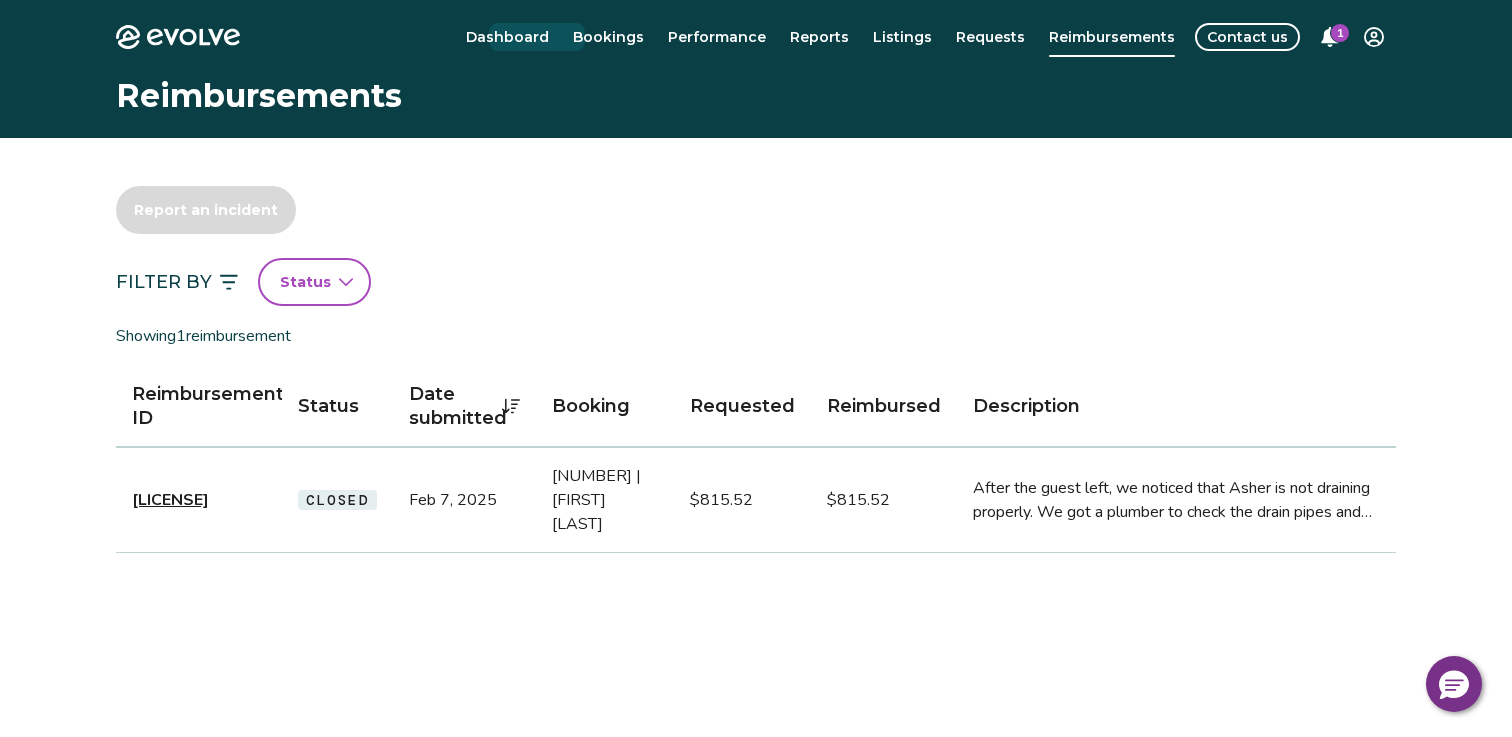 click on "Dashboard" at bounding box center (507, 37) 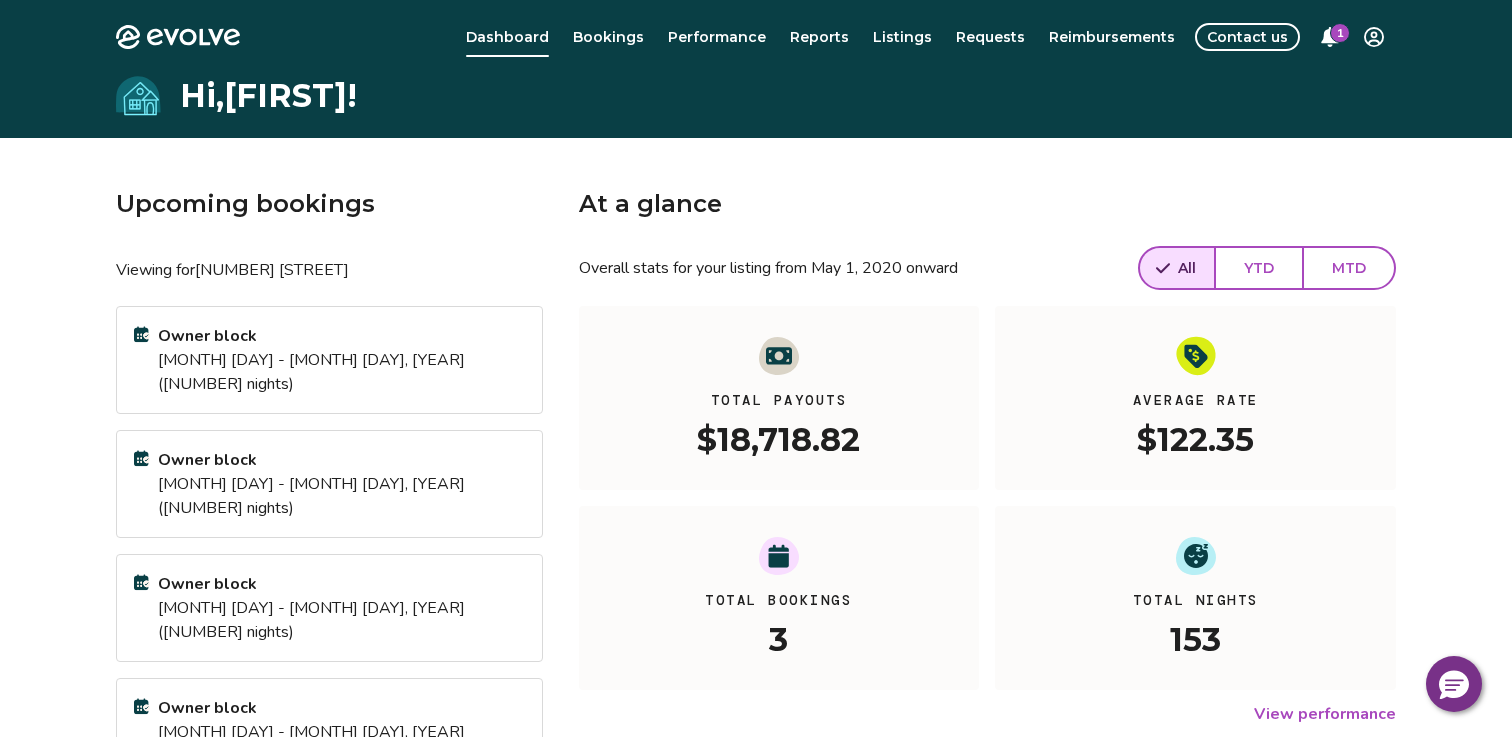 click on "Bookings" at bounding box center (608, 37) 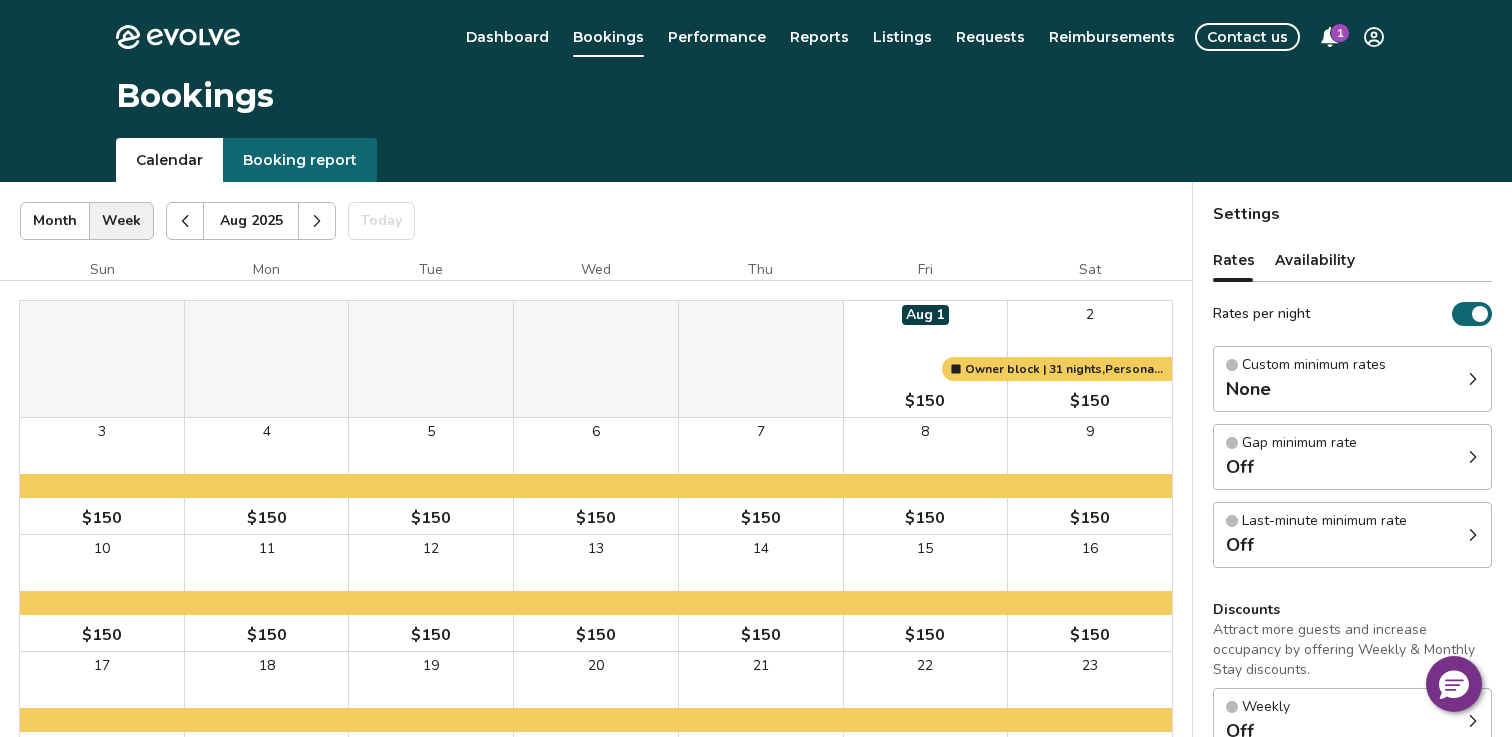 click 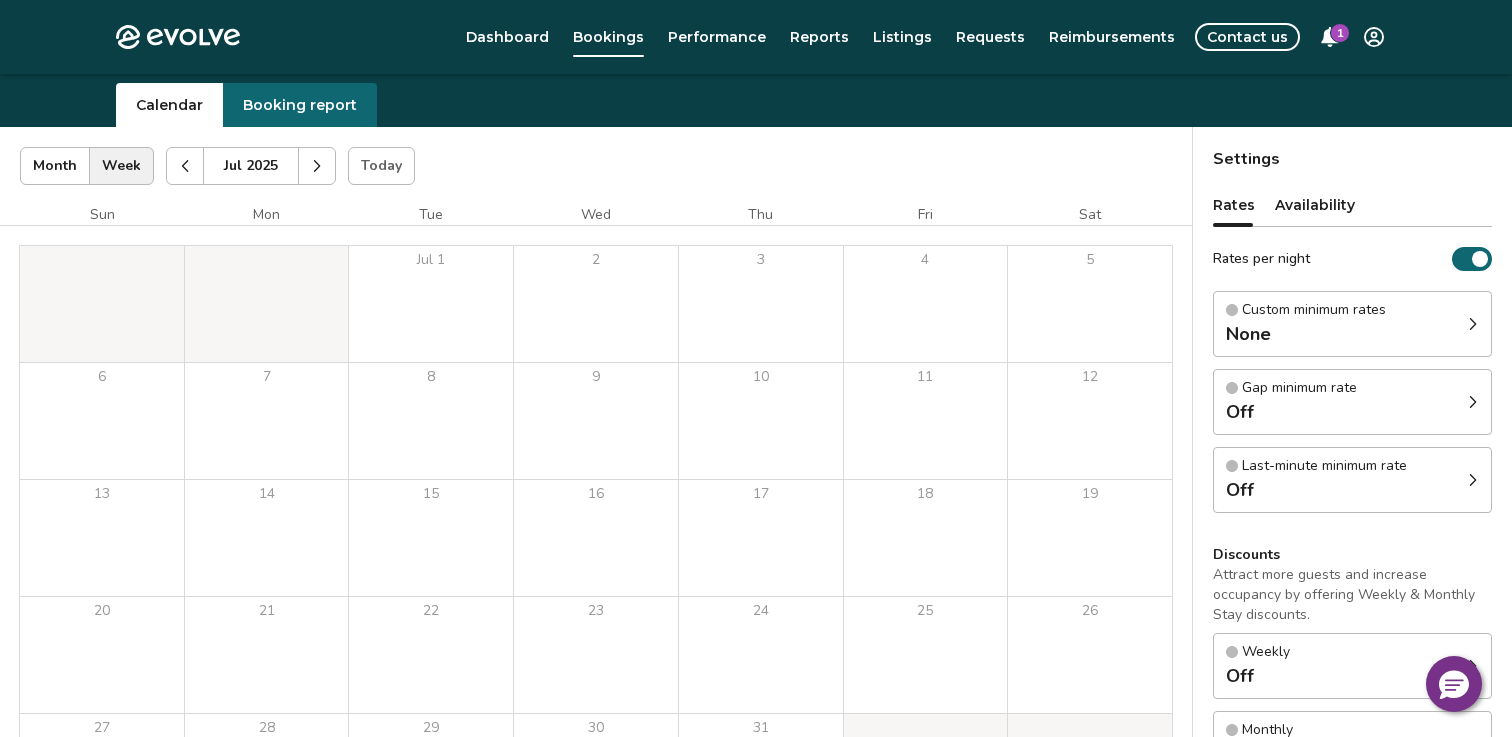 scroll, scrollTop: 0, scrollLeft: 0, axis: both 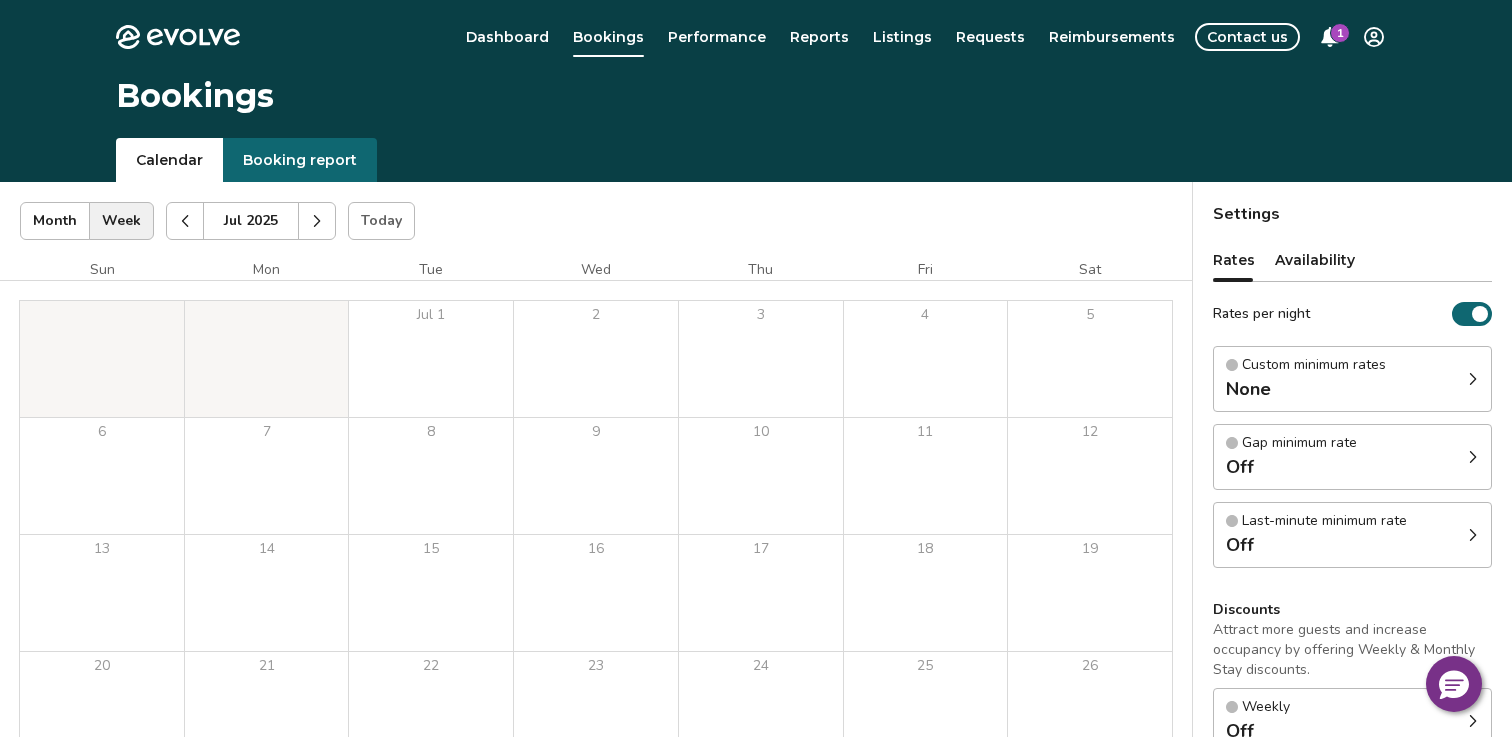 click on "1" at bounding box center [1330, 37] 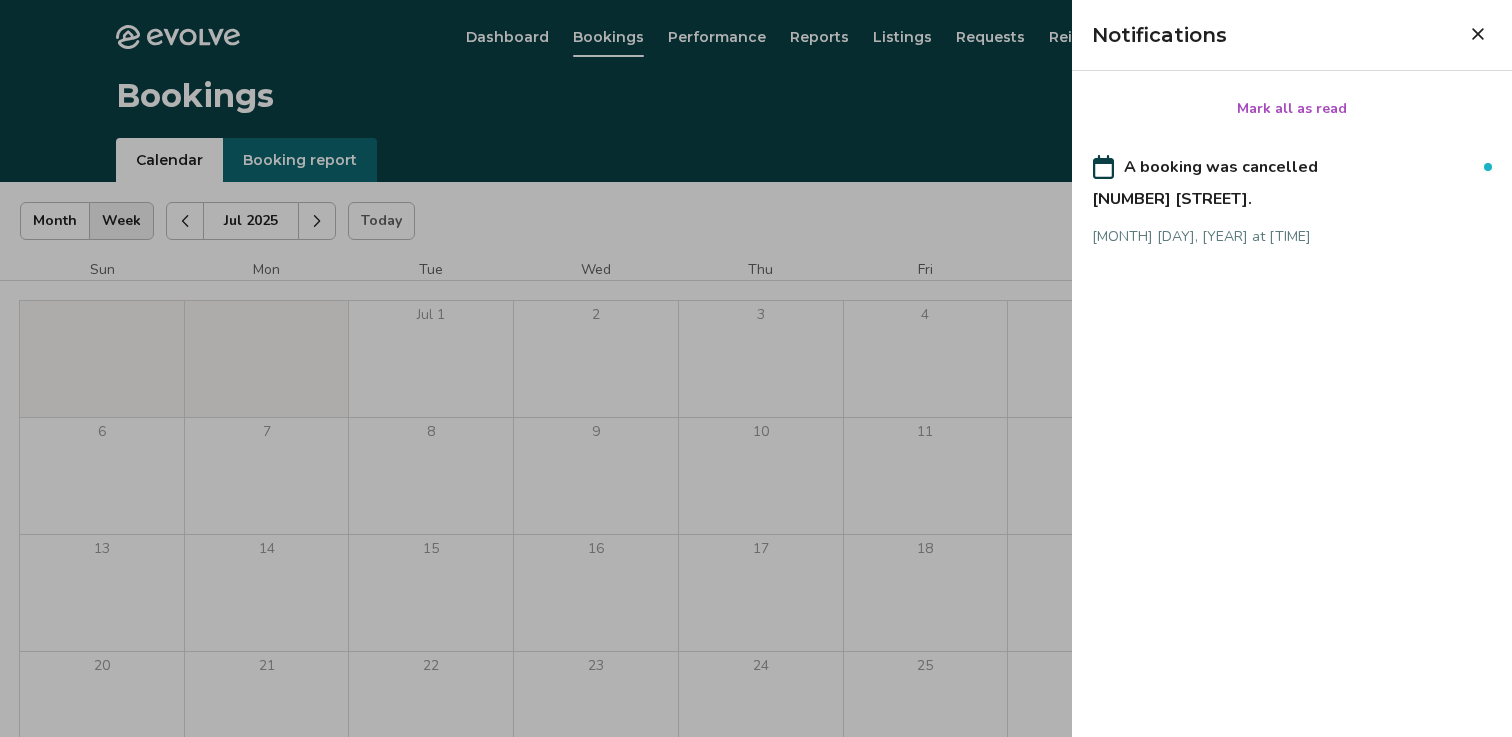 click at bounding box center (756, 368) 